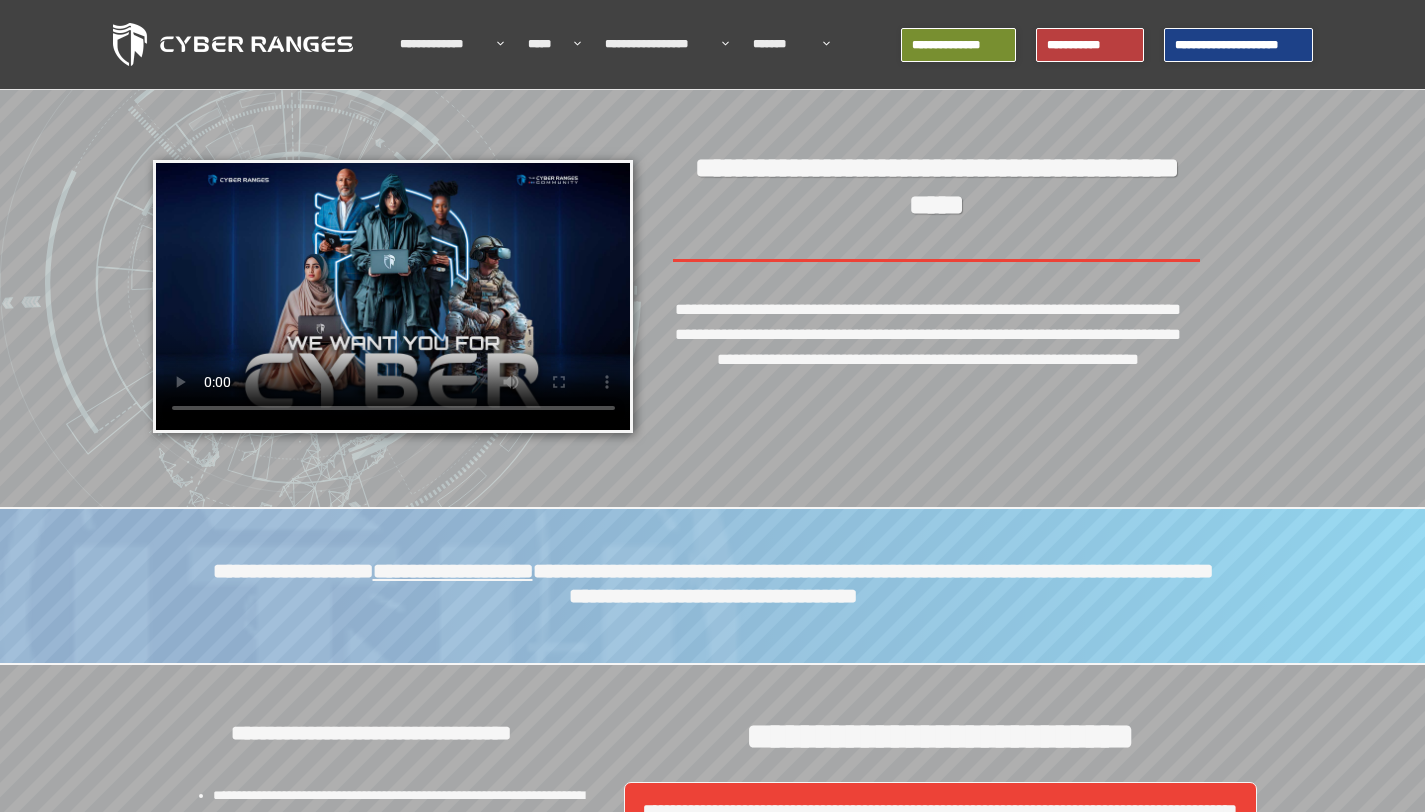 scroll, scrollTop: 0, scrollLeft: 0, axis: both 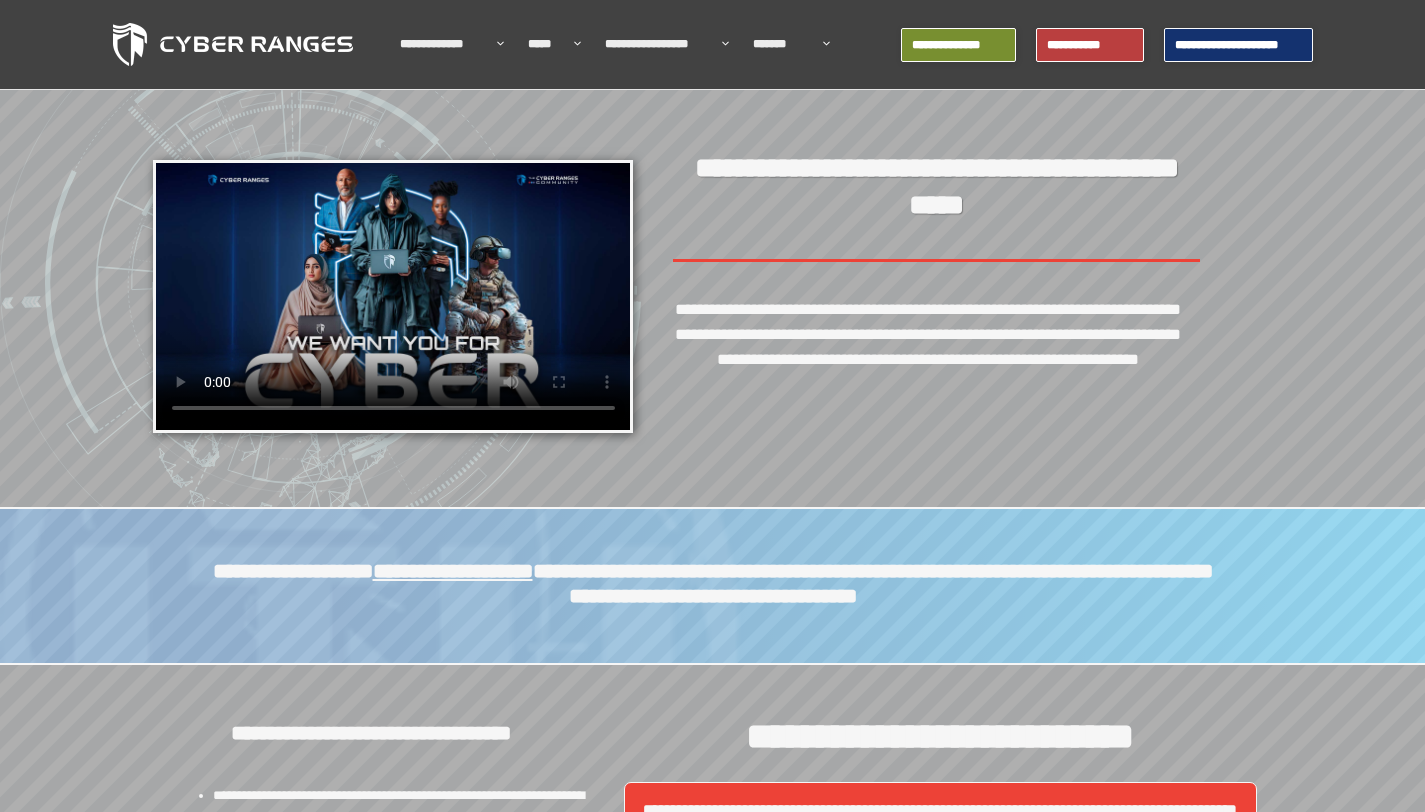 click on "**********" at bounding box center [1238, 45] 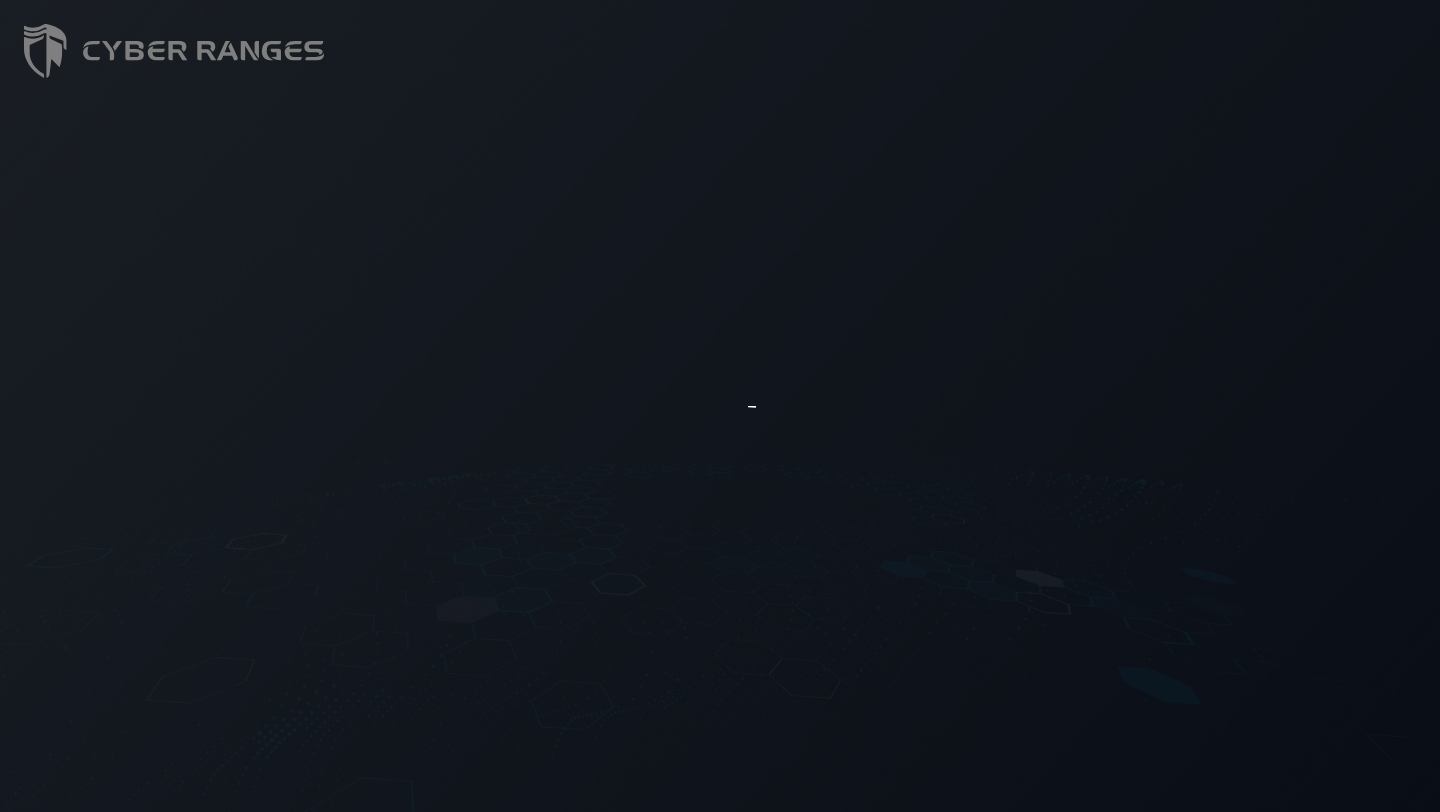 scroll, scrollTop: 0, scrollLeft: 0, axis: both 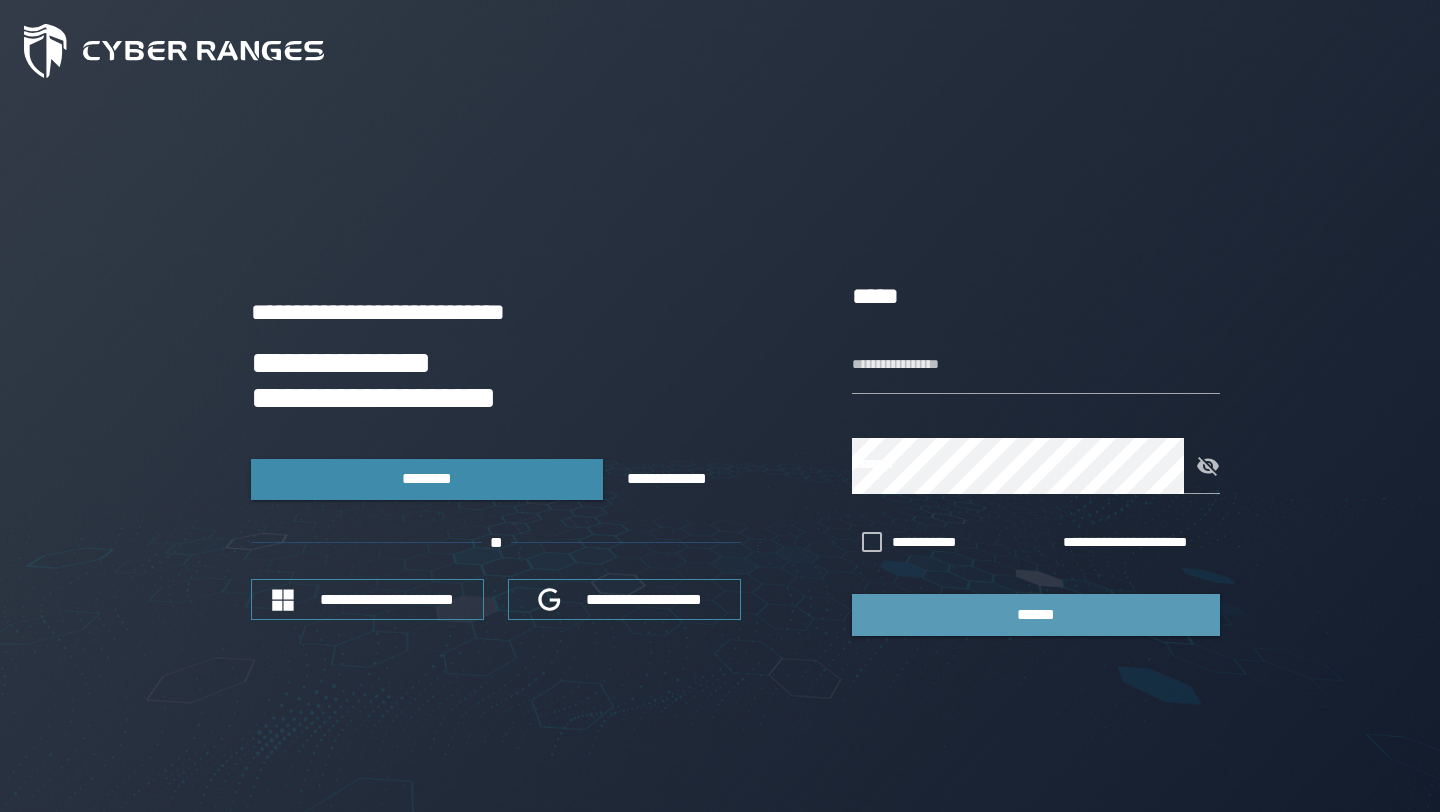 type on "**********" 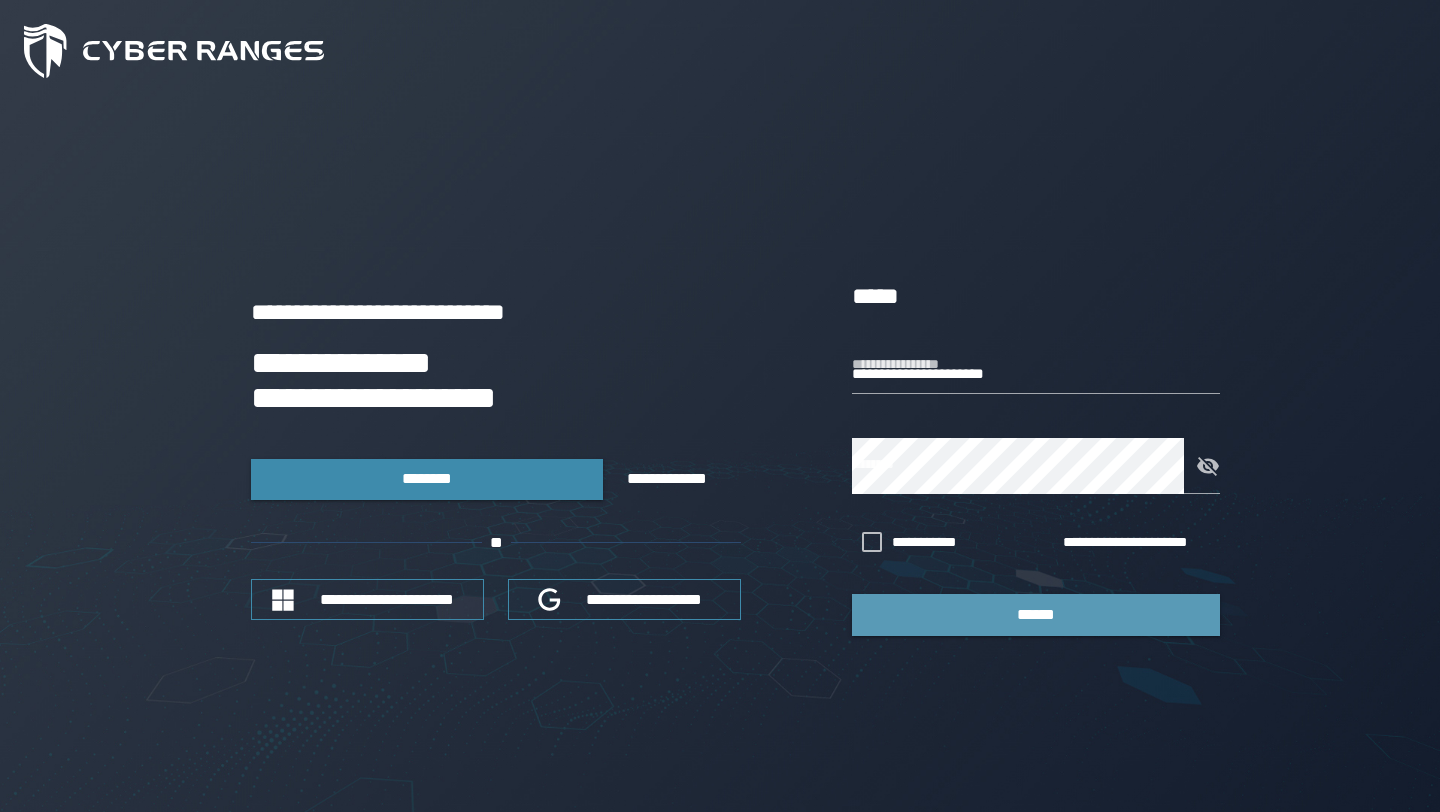 click on "******" at bounding box center (1036, 614) 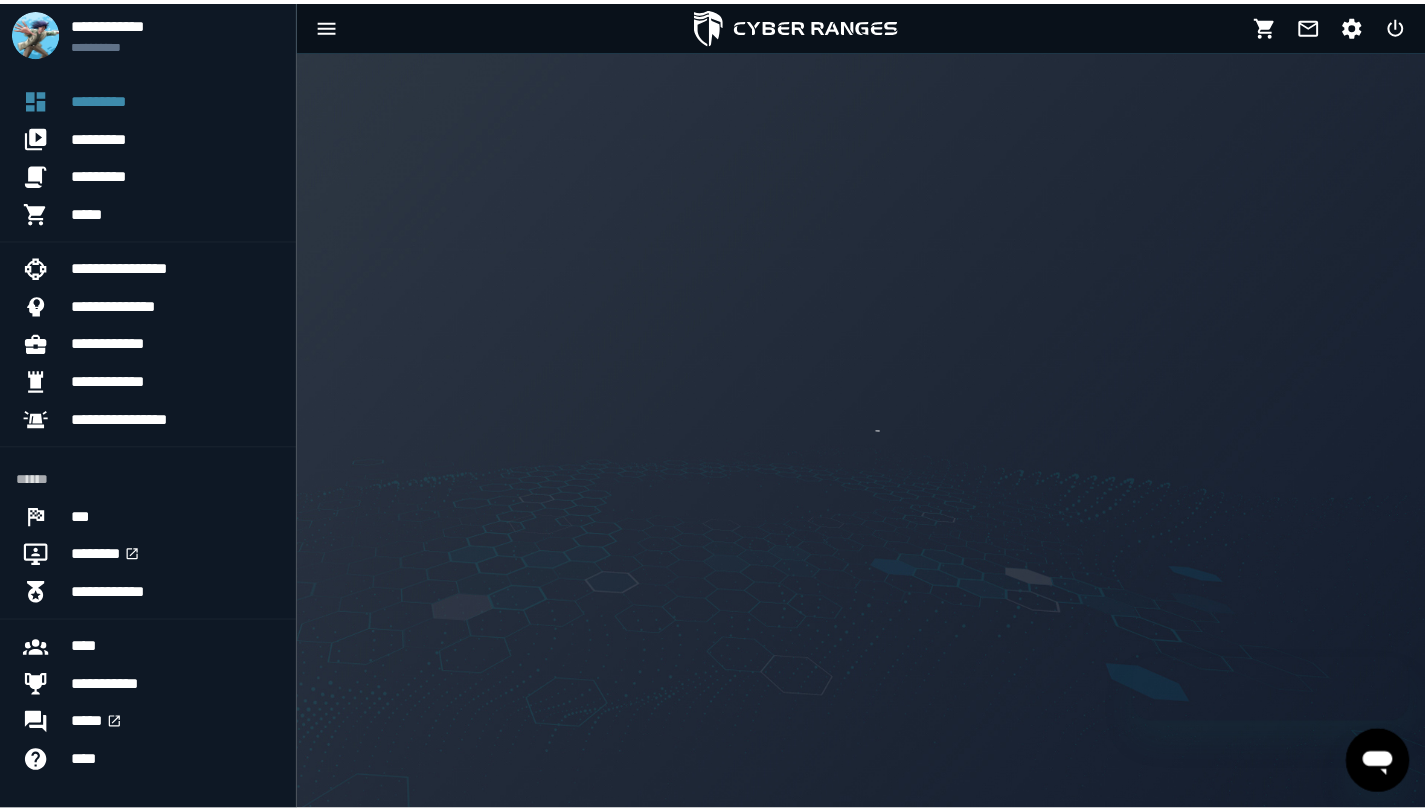 scroll, scrollTop: 0, scrollLeft: 0, axis: both 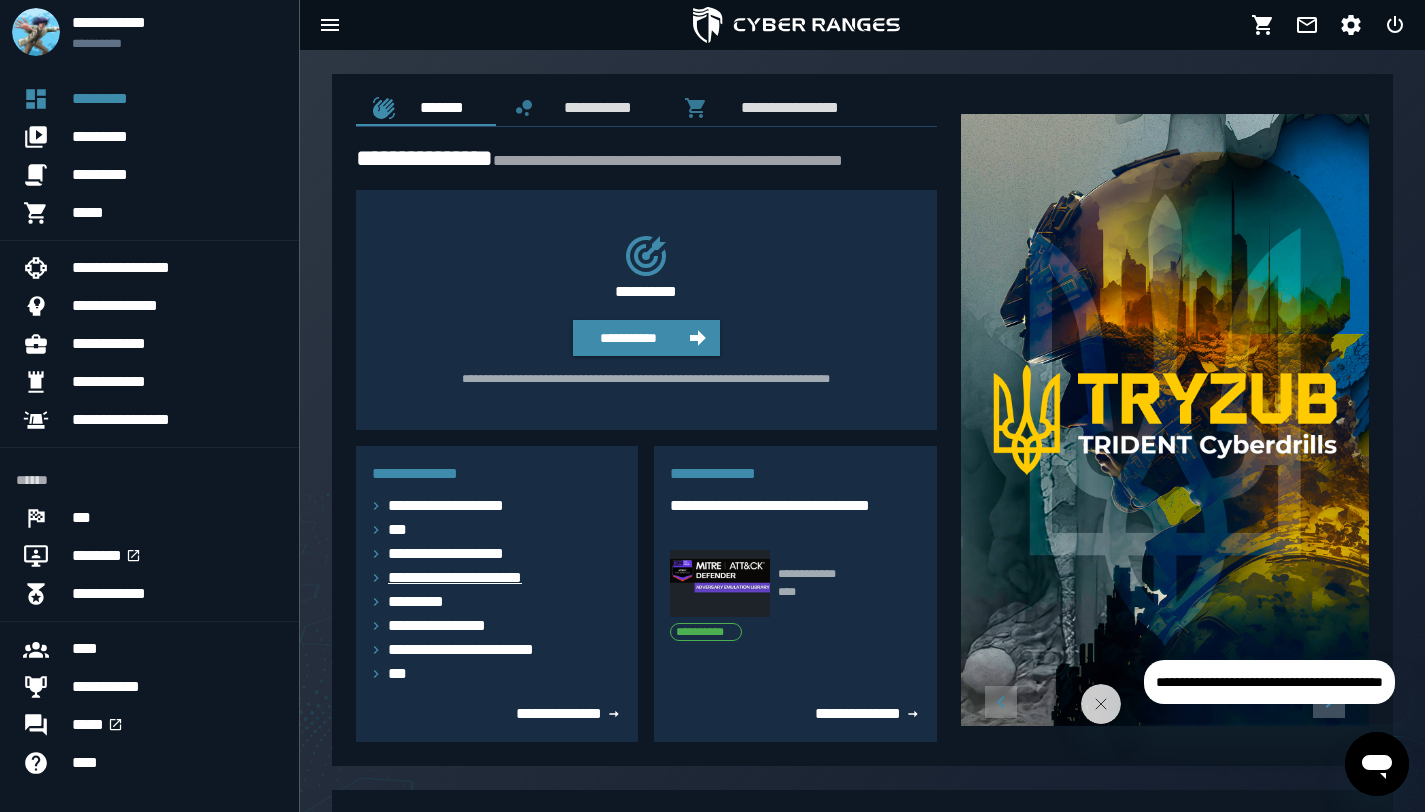click 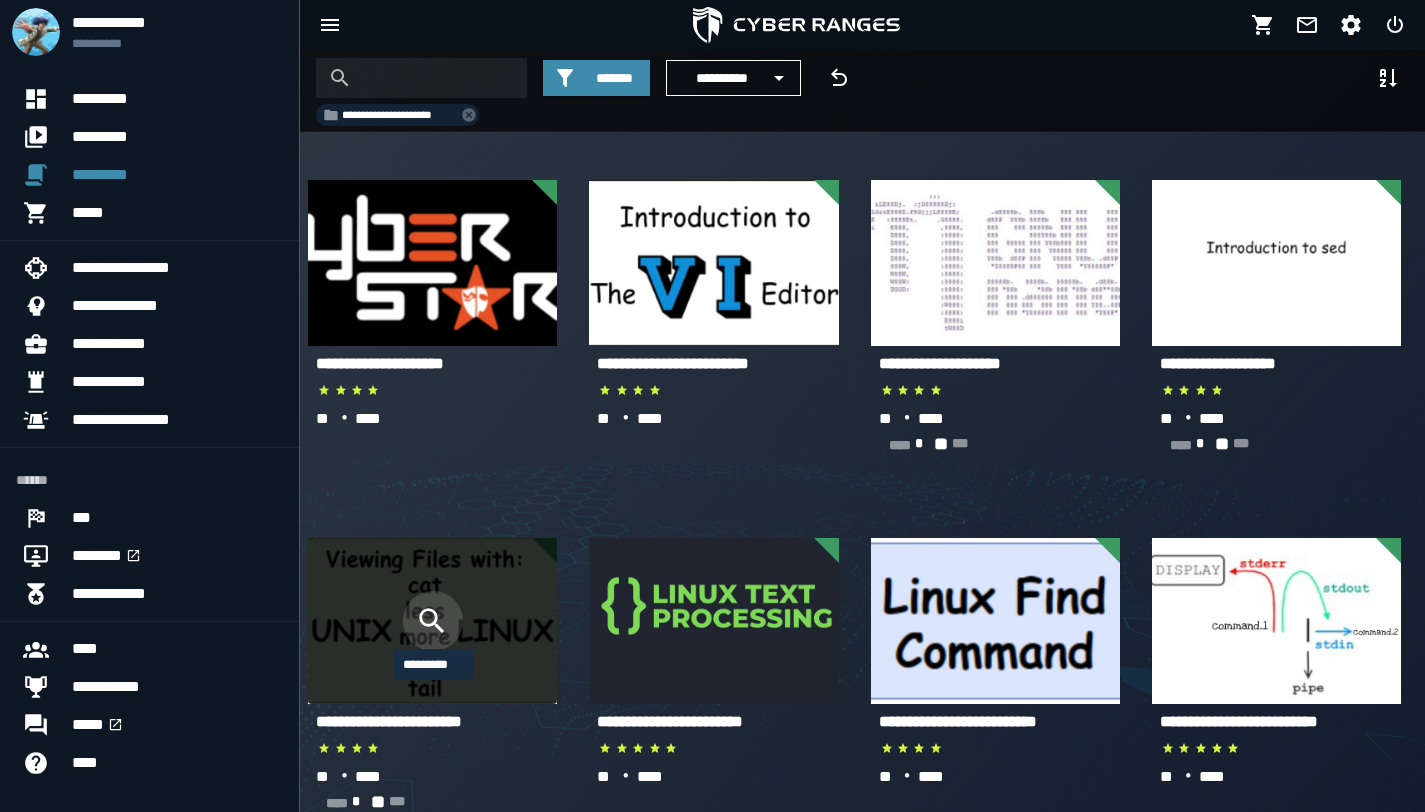 click at bounding box center [433, 621] 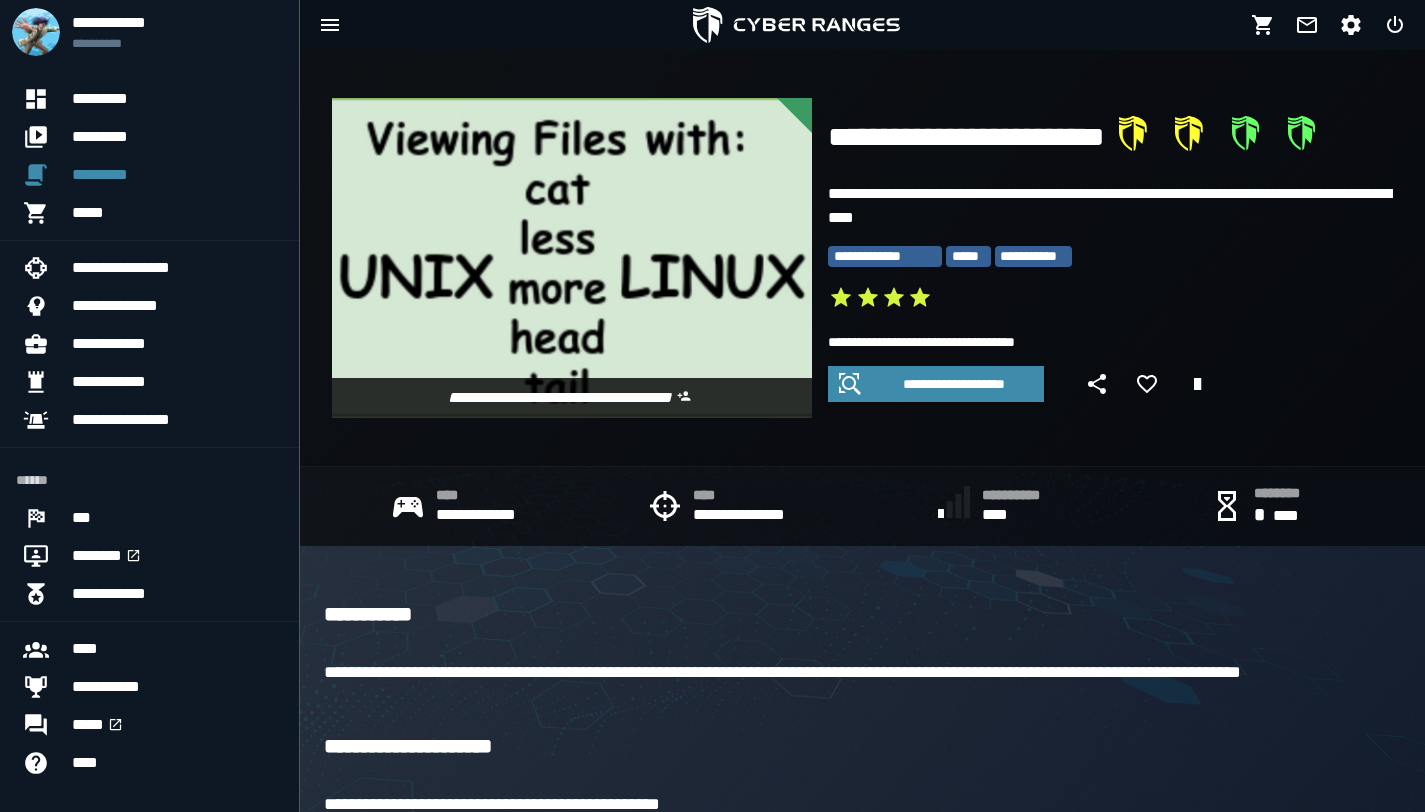 click on "**********" at bounding box center [862, 1019] 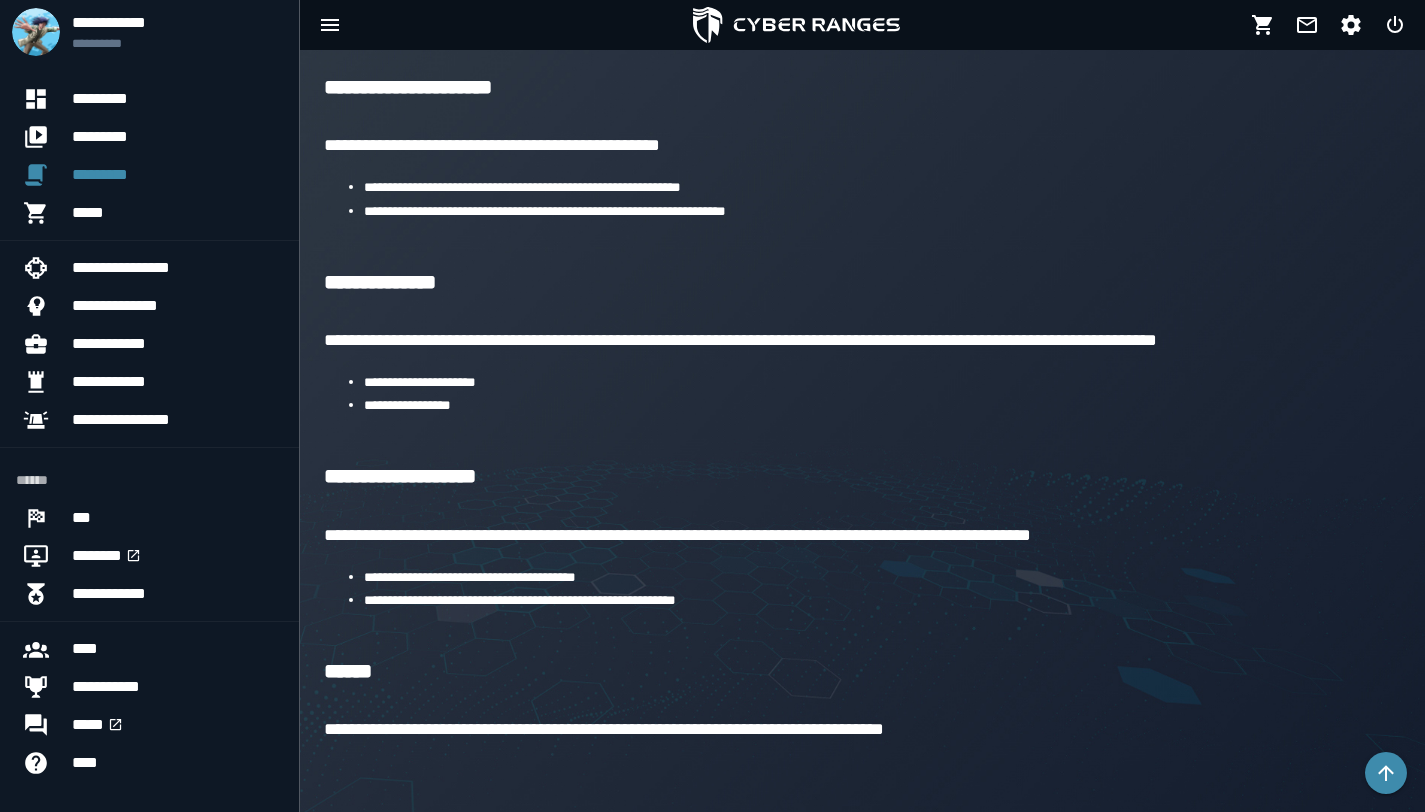 scroll, scrollTop: 680, scrollLeft: 0, axis: vertical 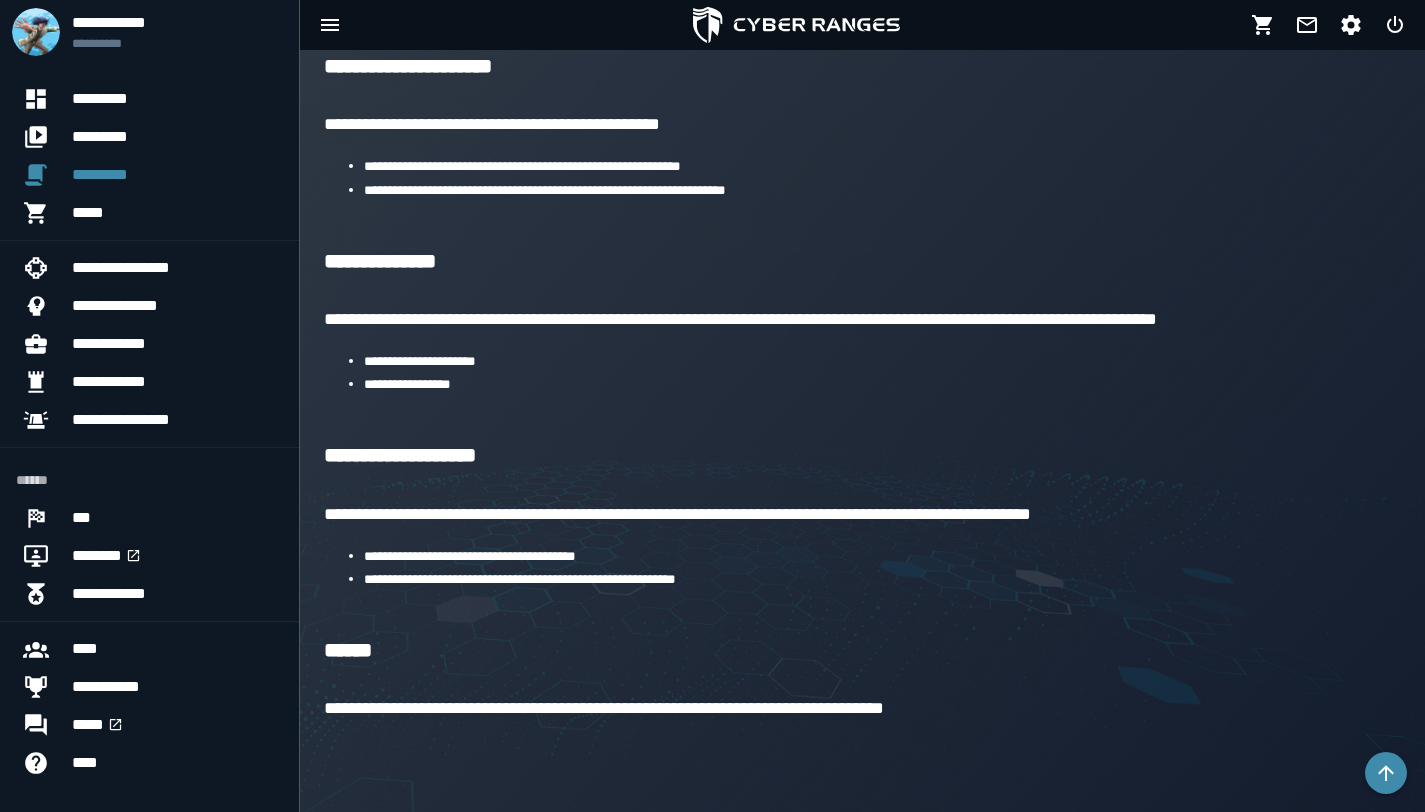 click on "**********" at bounding box center [862, 263] 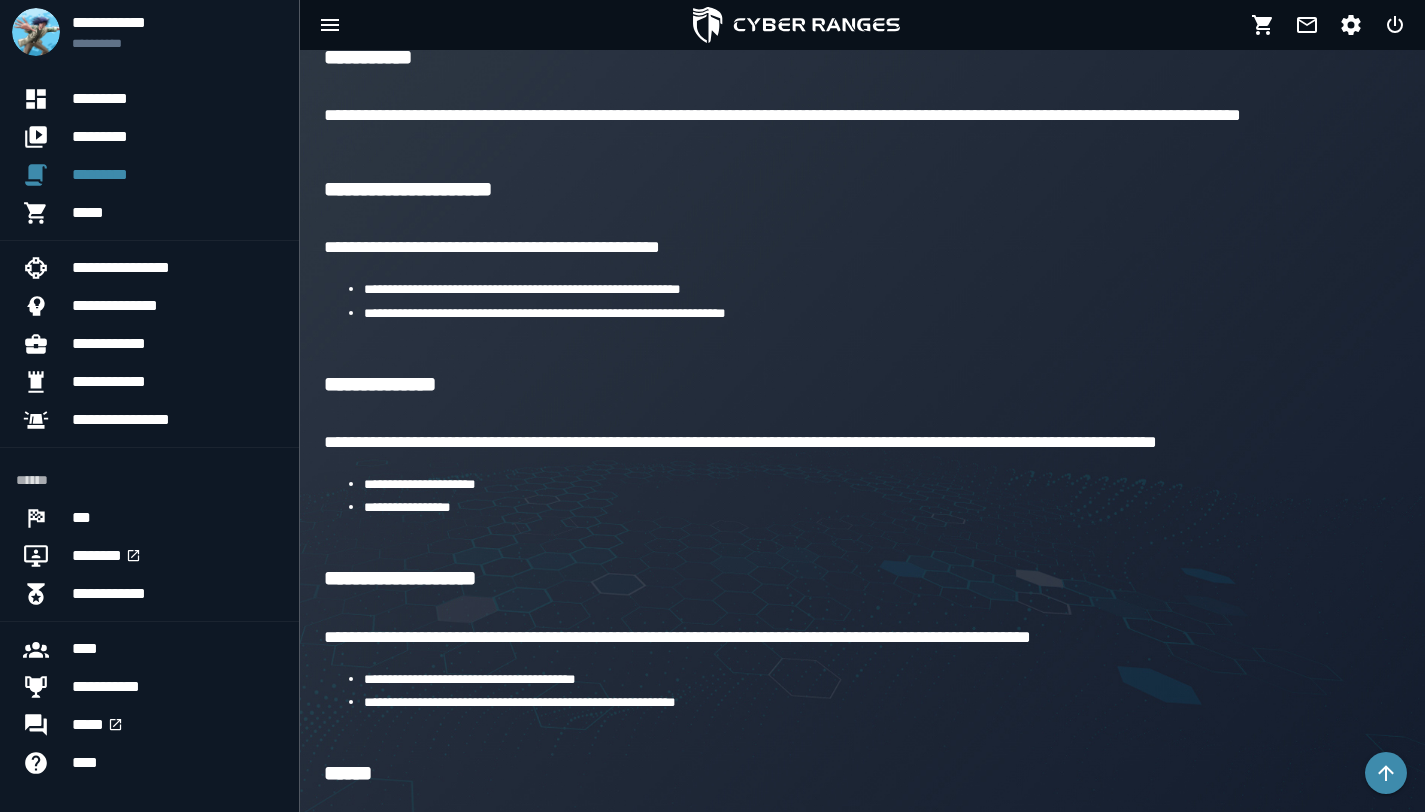 scroll, scrollTop: 560, scrollLeft: 0, axis: vertical 